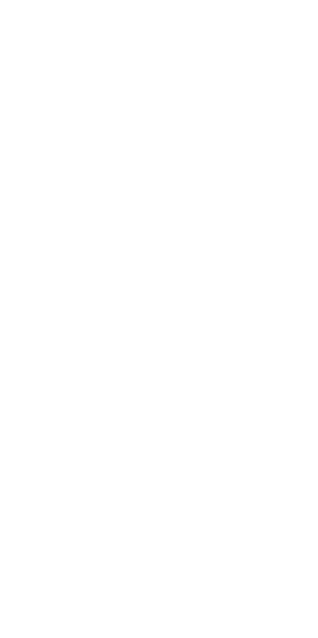 scroll, scrollTop: 0, scrollLeft: 0, axis: both 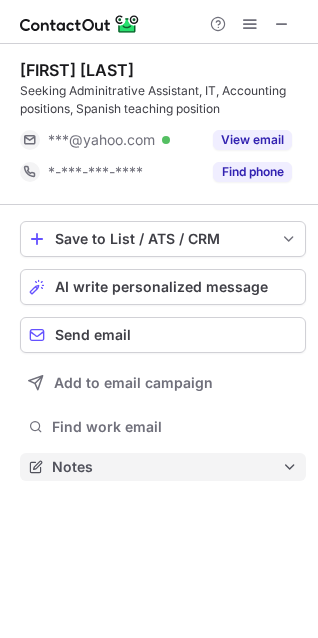 click on "Notes" at bounding box center (163, 467) 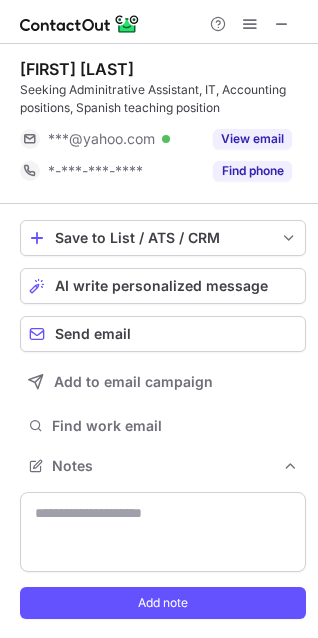 scroll, scrollTop: 10, scrollLeft: 0, axis: vertical 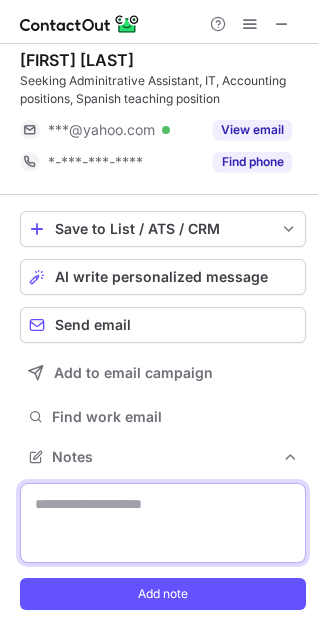click at bounding box center [163, 523] 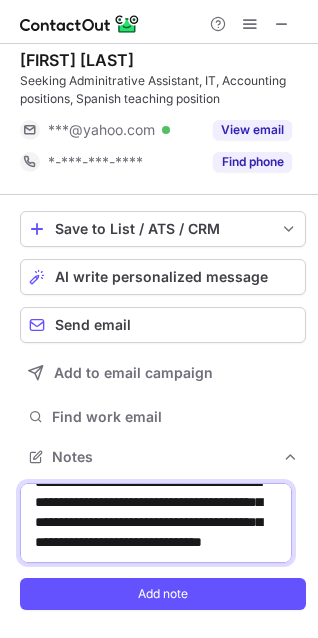 scroll, scrollTop: 522, scrollLeft: 0, axis: vertical 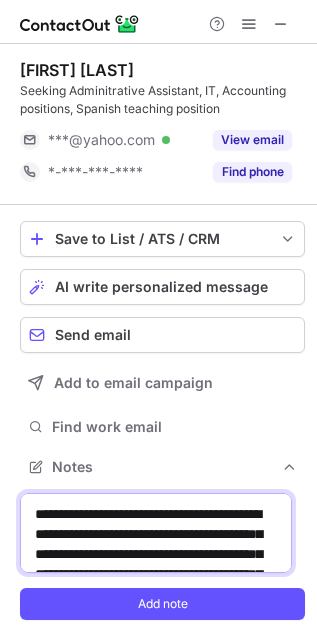 click on "**********" at bounding box center [156, 533] 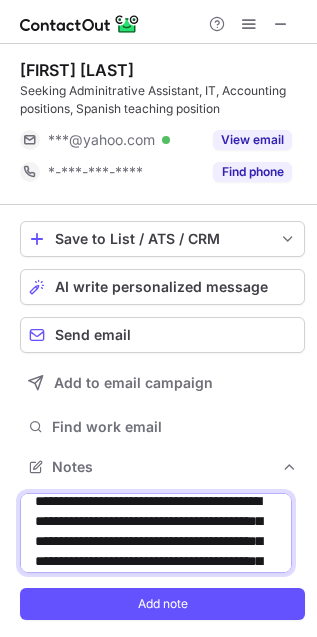 scroll, scrollTop: 14, scrollLeft: 0, axis: vertical 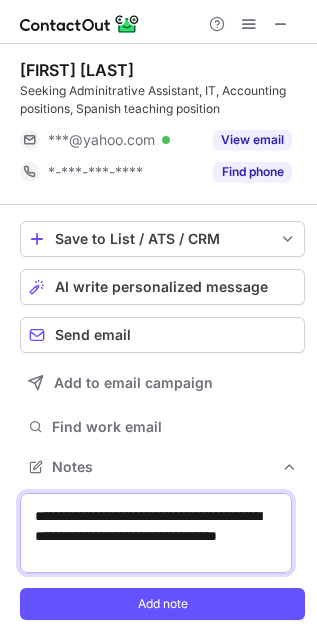 drag, startPoint x: 197, startPoint y: 525, endPoint x: 186, endPoint y: 513, distance: 16.27882 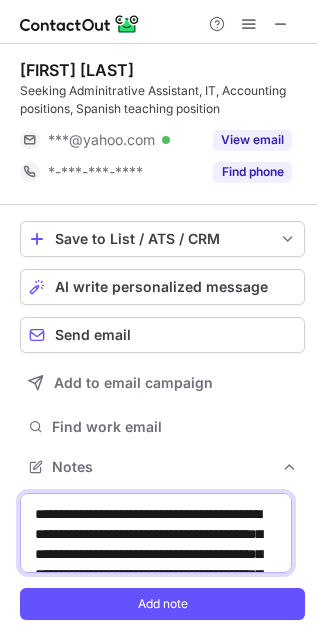 scroll, scrollTop: 4, scrollLeft: 0, axis: vertical 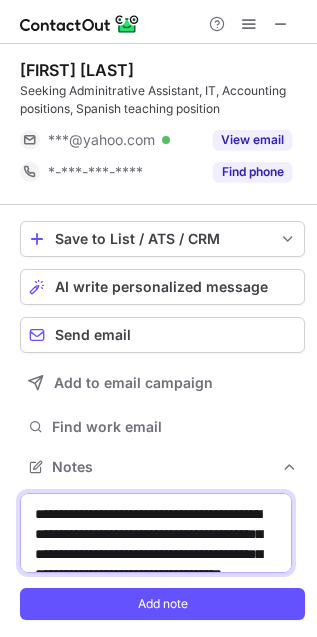 click on "**********" at bounding box center (156, 533) 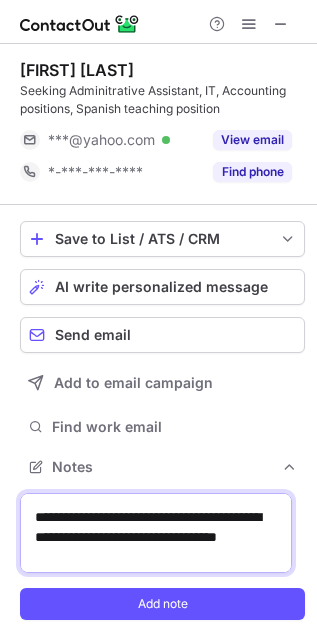 drag, startPoint x: 116, startPoint y: 553, endPoint x: 151, endPoint y: 510, distance: 55.443665 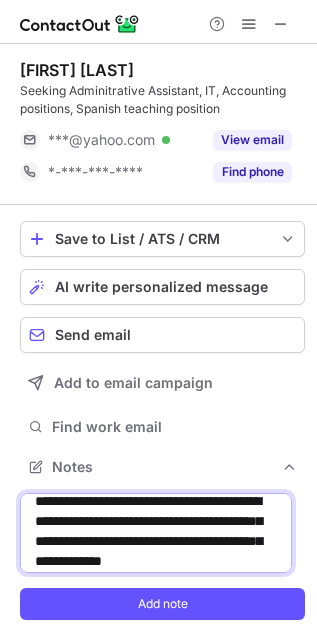 scroll, scrollTop: 98, scrollLeft: 0, axis: vertical 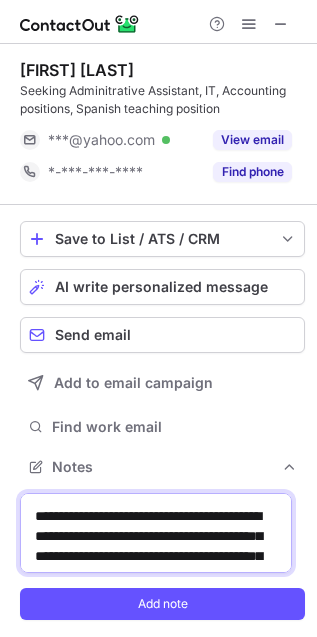 click on "**********" at bounding box center [156, 533] 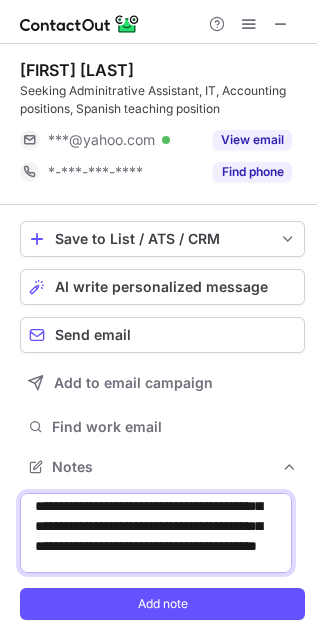 scroll, scrollTop: 0, scrollLeft: 0, axis: both 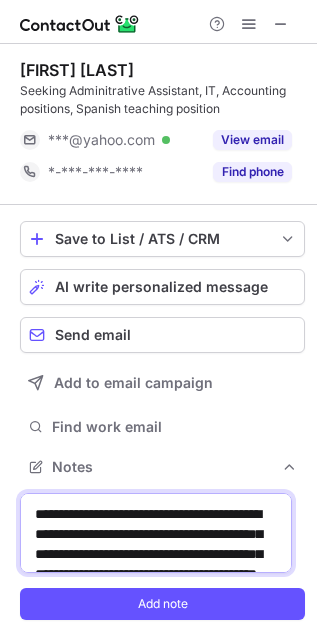 click on "**********" at bounding box center (156, 533) 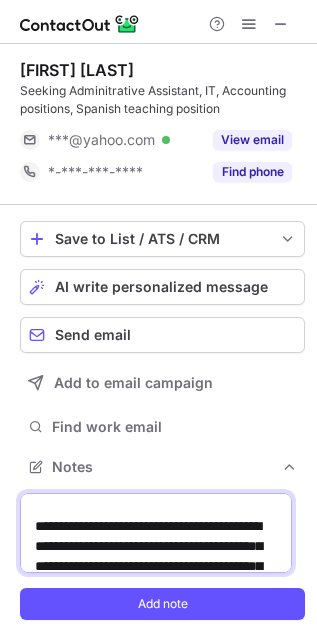click on "**********" at bounding box center [156, 533] 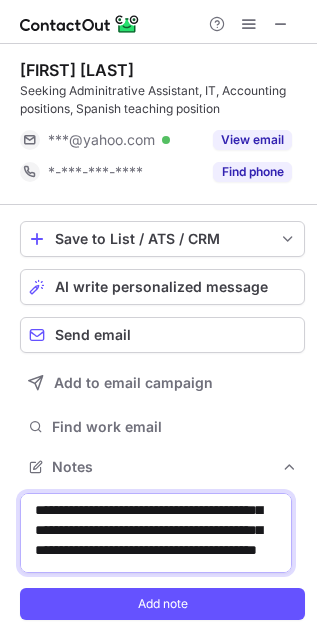 scroll, scrollTop: 14, scrollLeft: 0, axis: vertical 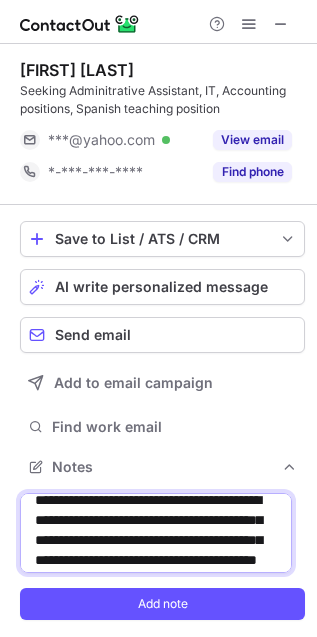 drag, startPoint x: 153, startPoint y: 558, endPoint x: 159, endPoint y: 538, distance: 20.880613 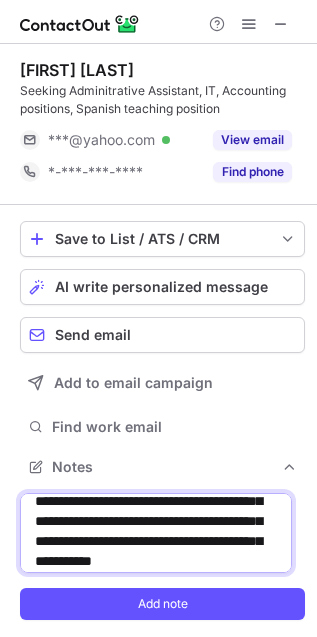 scroll, scrollTop: 0, scrollLeft: 0, axis: both 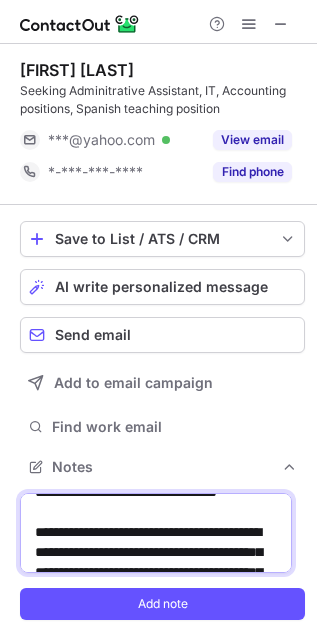 drag, startPoint x: 115, startPoint y: 556, endPoint x: 157, endPoint y: 528, distance: 50.47772 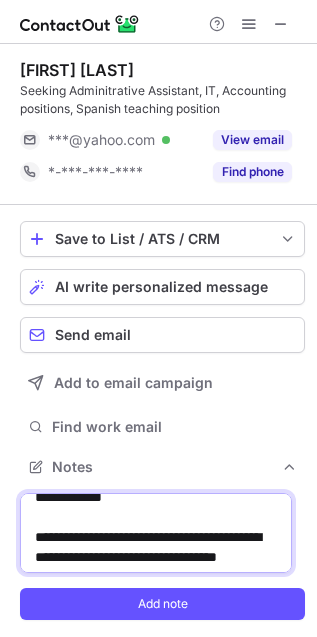scroll, scrollTop: 0, scrollLeft: 0, axis: both 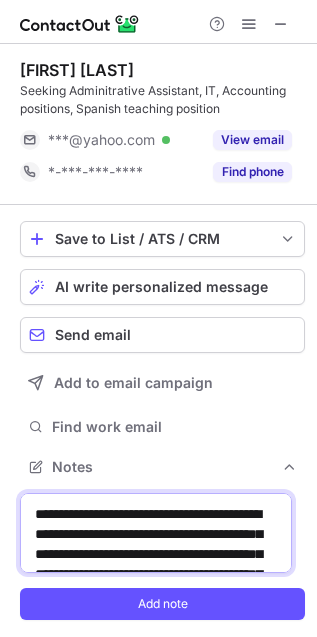 click on "**********" at bounding box center [156, 533] 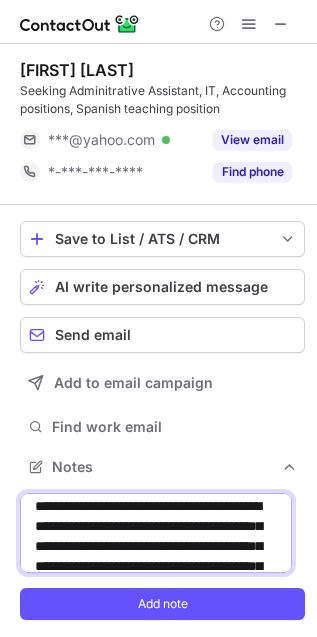 scroll, scrollTop: 17, scrollLeft: 0, axis: vertical 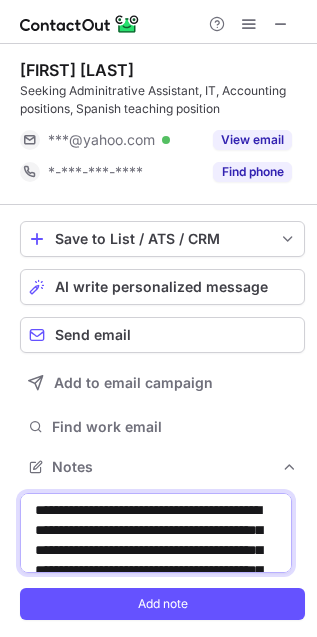 drag, startPoint x: 117, startPoint y: 562, endPoint x: 119, endPoint y: 540, distance: 22.090721 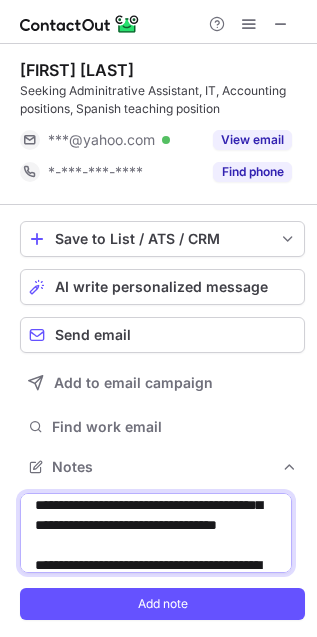 scroll, scrollTop: 310, scrollLeft: 0, axis: vertical 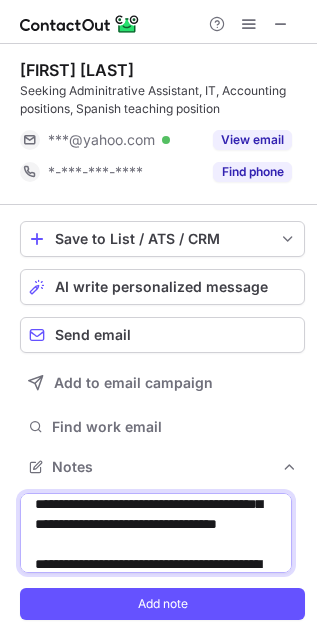 drag, startPoint x: 54, startPoint y: 525, endPoint x: 176, endPoint y: 528, distance: 122.03688 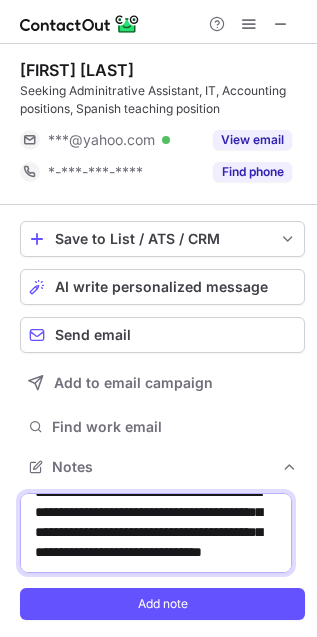 scroll, scrollTop: 397, scrollLeft: 0, axis: vertical 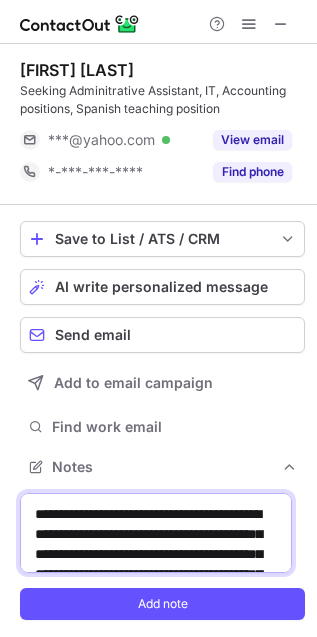 drag, startPoint x: 135, startPoint y: 536, endPoint x: 188, endPoint y: 534, distance: 53.037724 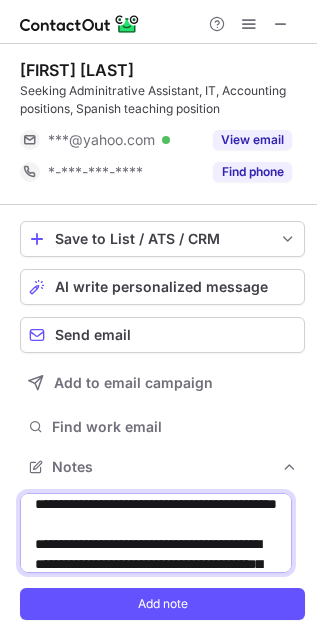 scroll, scrollTop: 334, scrollLeft: 0, axis: vertical 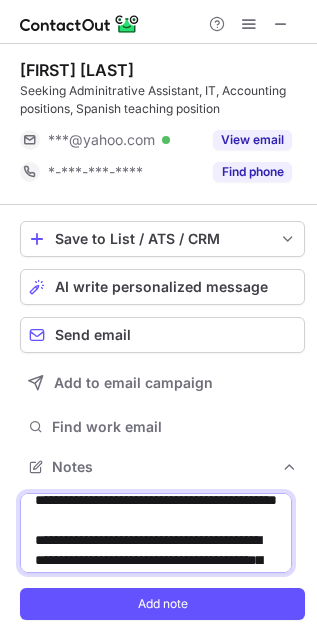 drag, startPoint x: 73, startPoint y: 537, endPoint x: 135, endPoint y: 533, distance: 62.1289 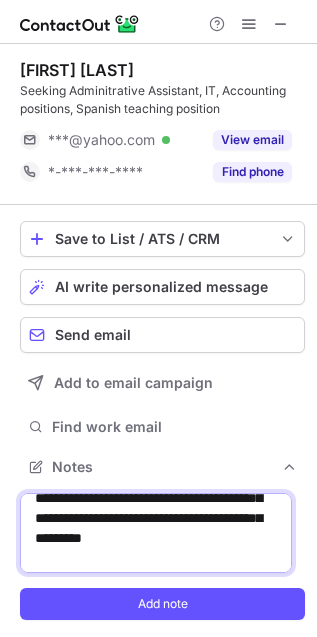 scroll, scrollTop: 0, scrollLeft: 0, axis: both 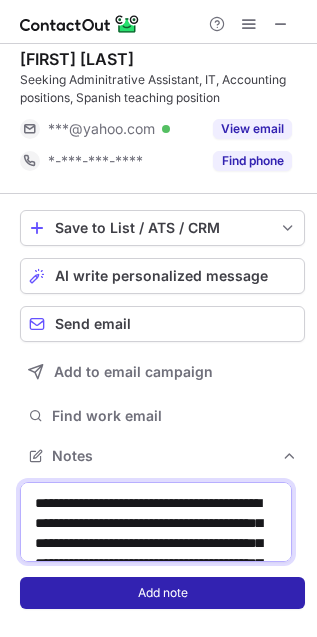 type on "**********" 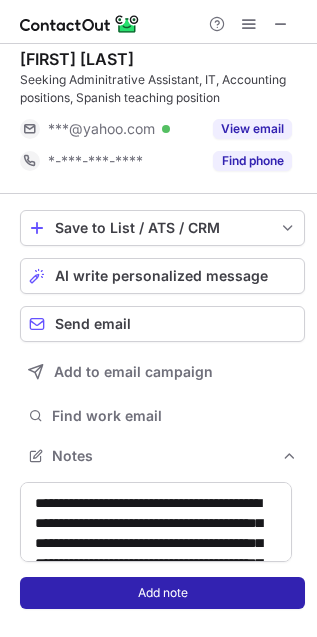 click on "Add note" at bounding box center [162, 593] 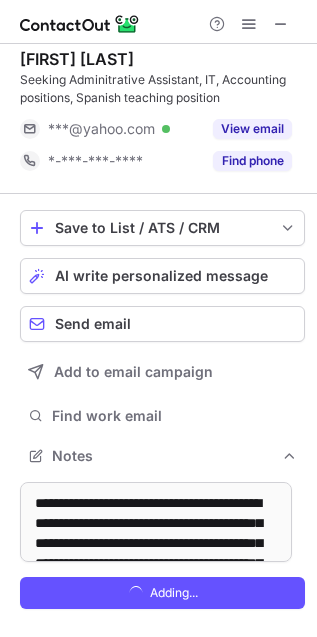 type 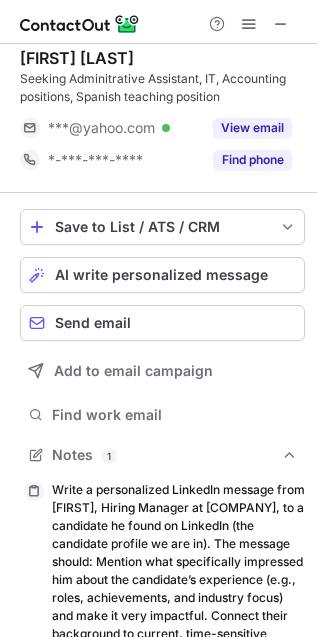 scroll, scrollTop: 10, scrollLeft: 10, axis: both 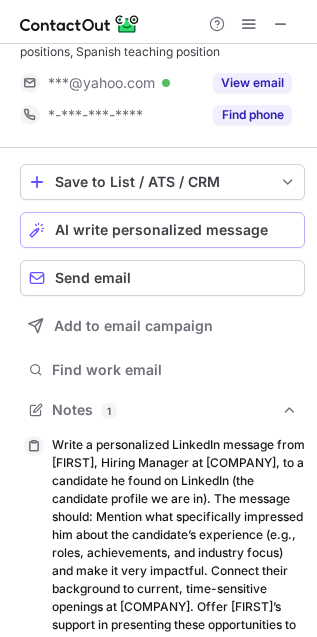 click on "AI write personalized message" at bounding box center [161, 230] 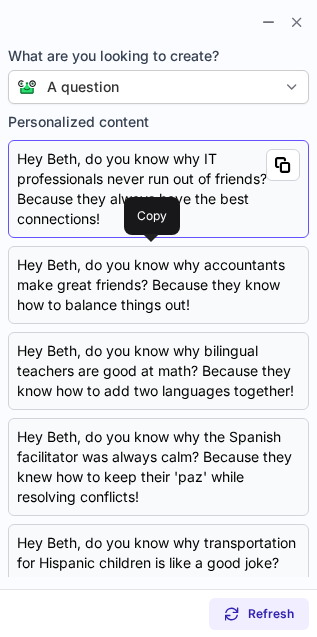 scroll, scrollTop: 0, scrollLeft: 0, axis: both 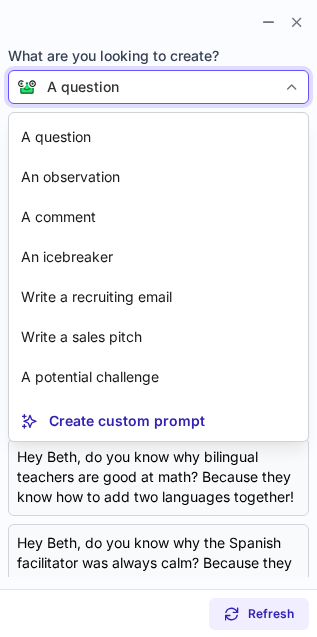 click on "A question" at bounding box center [83, 87] 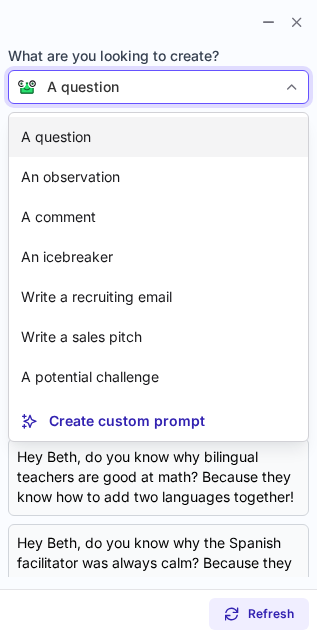 click on "A question" at bounding box center [56, 137] 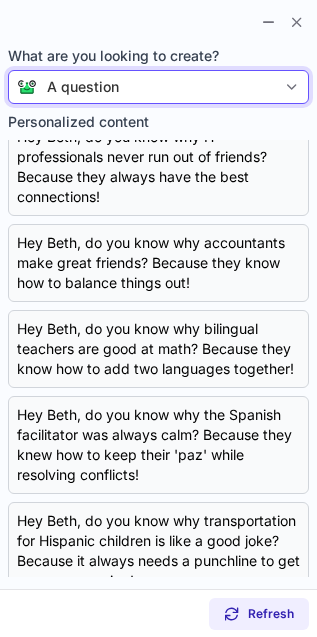 scroll, scrollTop: 0, scrollLeft: 0, axis: both 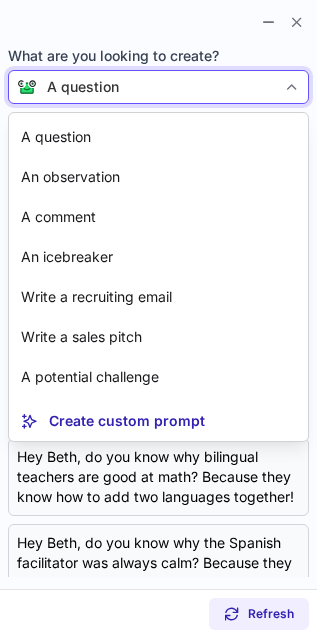 click on "A question" at bounding box center [83, 87] 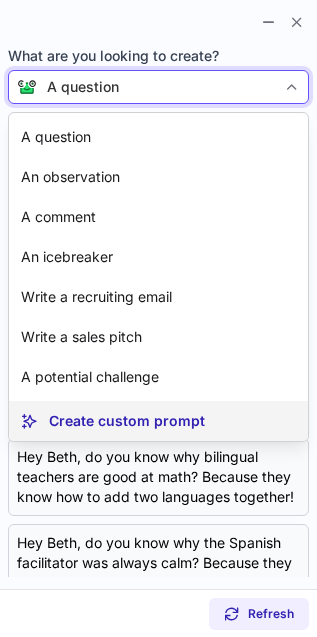click on "Create custom prompt" at bounding box center [127, 421] 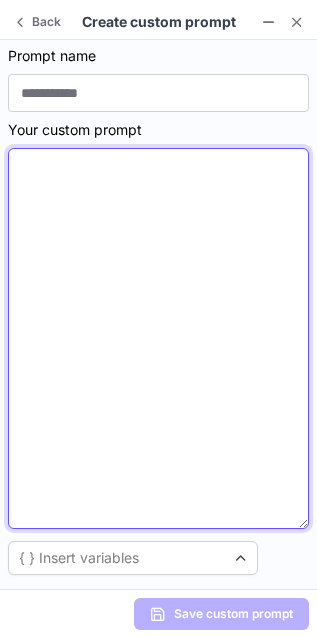 click at bounding box center (158, 338) 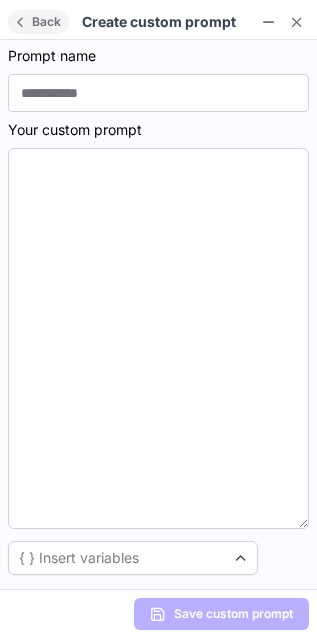 click on "Back" at bounding box center (46, 22) 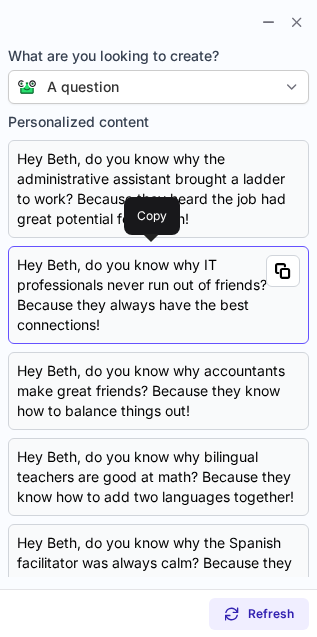scroll, scrollTop: 0, scrollLeft: 0, axis: both 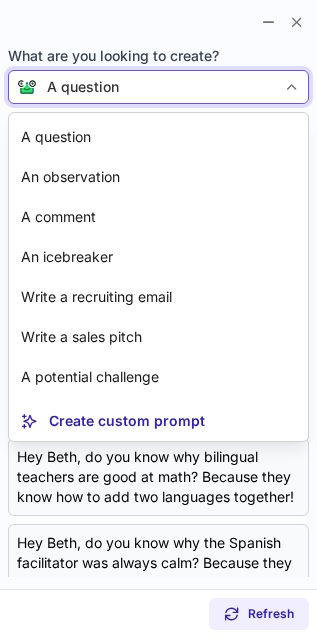 click on "A question" at bounding box center [158, 87] 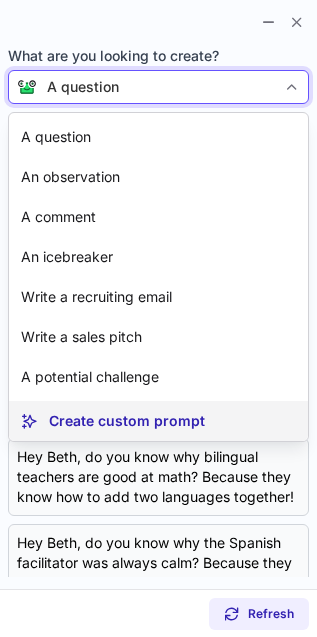 click on "Create custom prompt" at bounding box center [127, 421] 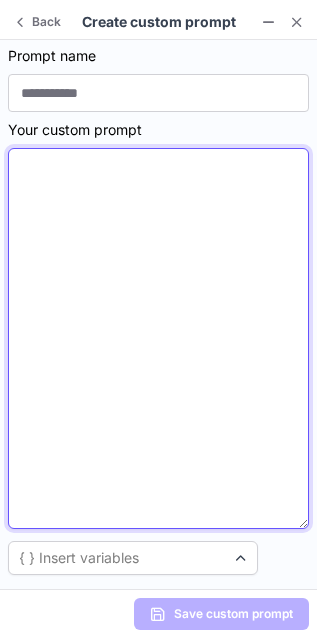click at bounding box center (158, 338) 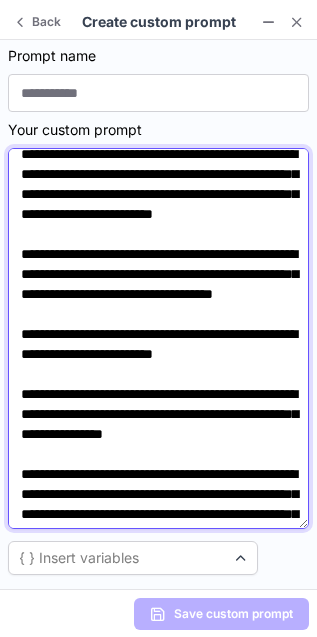 scroll, scrollTop: 0, scrollLeft: 0, axis: both 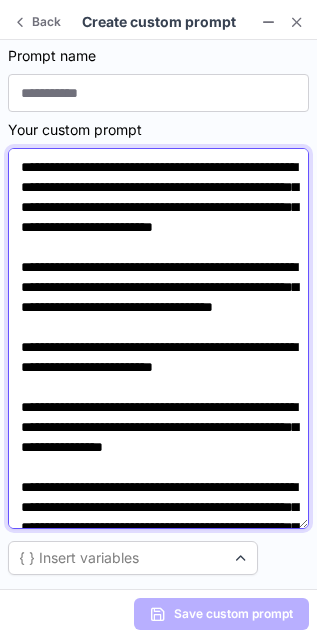 drag, startPoint x: 122, startPoint y: 186, endPoint x: 219, endPoint y: 187, distance: 97.00516 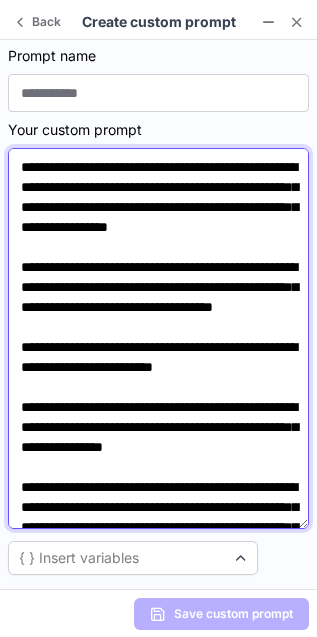 drag, startPoint x: 179, startPoint y: 183, endPoint x: 186, endPoint y: 193, distance: 12.206555 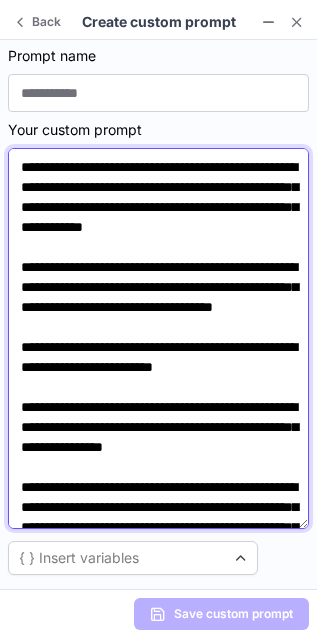 drag, startPoint x: 40, startPoint y: 202, endPoint x: 168, endPoint y: 203, distance: 128.0039 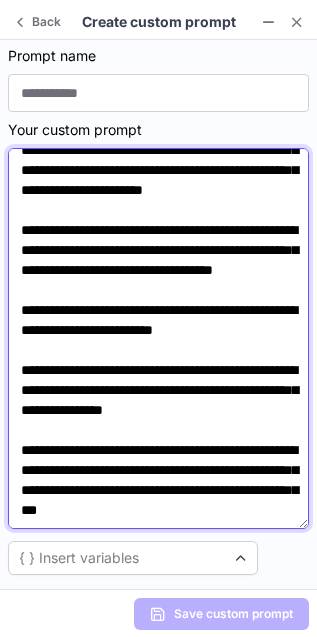 scroll, scrollTop: 178, scrollLeft: 0, axis: vertical 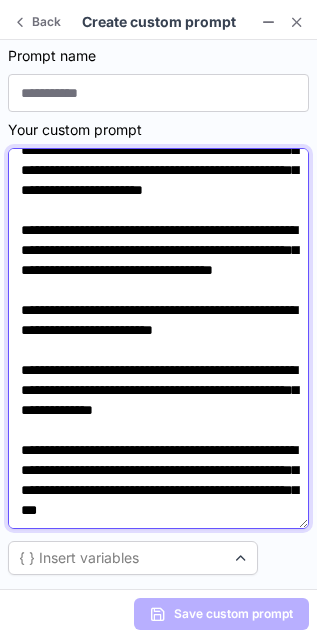 drag, startPoint x: 22, startPoint y: 387, endPoint x: 152, endPoint y: 388, distance: 130.00385 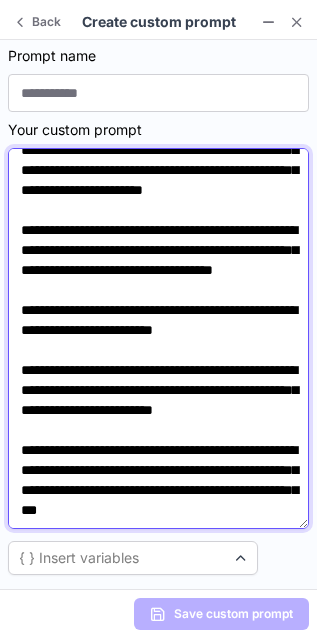 scroll, scrollTop: 170, scrollLeft: 0, axis: vertical 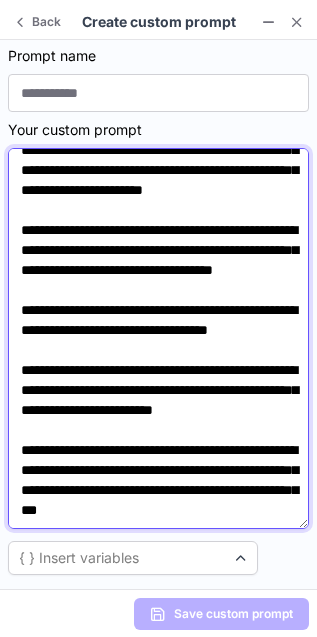 click on "**********" at bounding box center [158, 338] 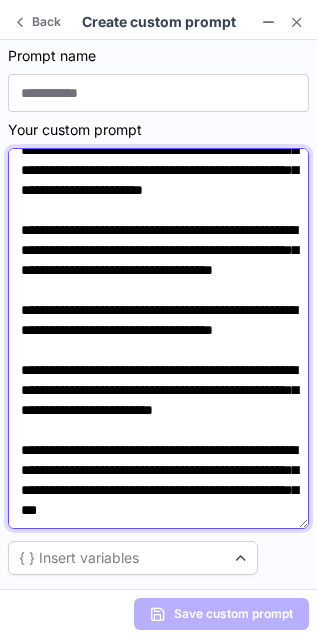 scroll, scrollTop: 178, scrollLeft: 0, axis: vertical 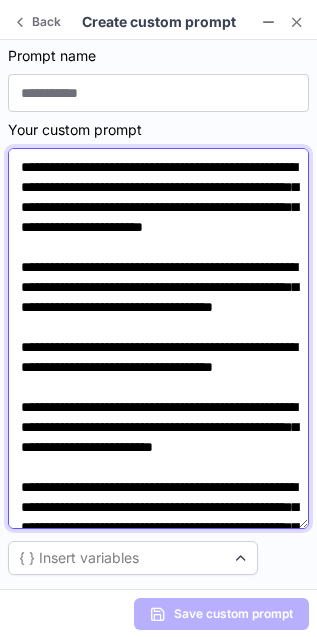 drag, startPoint x: 134, startPoint y: 513, endPoint x: 26, endPoint y: 162, distance: 367.23972 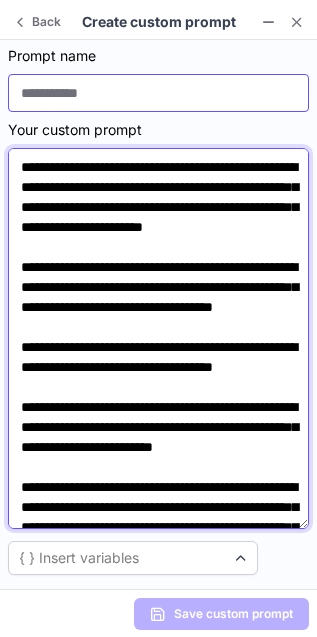 type on "**********" 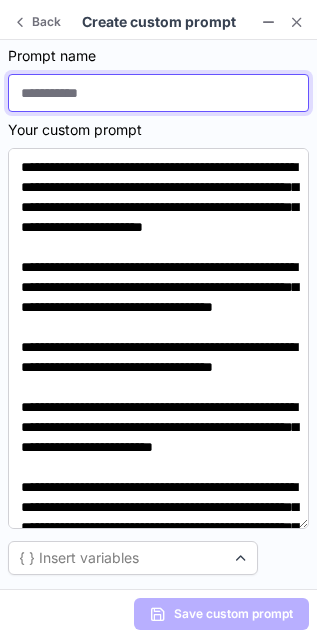 click at bounding box center [158, 93] 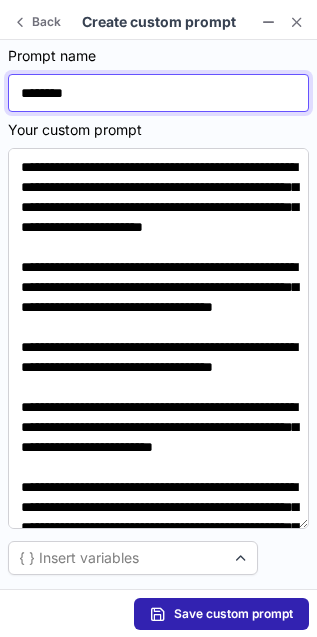 click on "********" at bounding box center [158, 93] 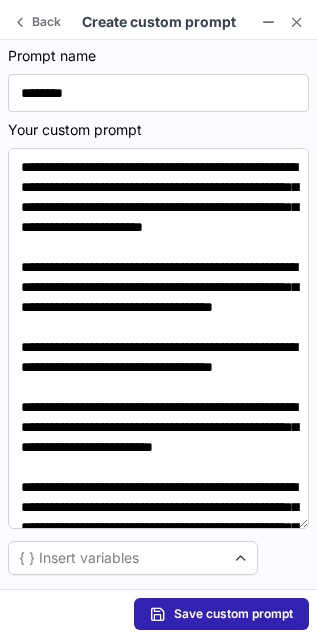 click on "Save custom prompt" at bounding box center [233, 614] 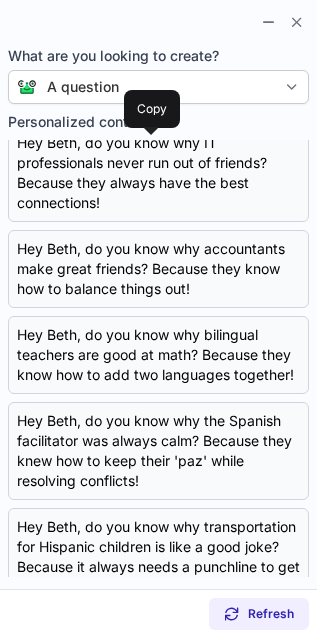 scroll, scrollTop: 0, scrollLeft: 0, axis: both 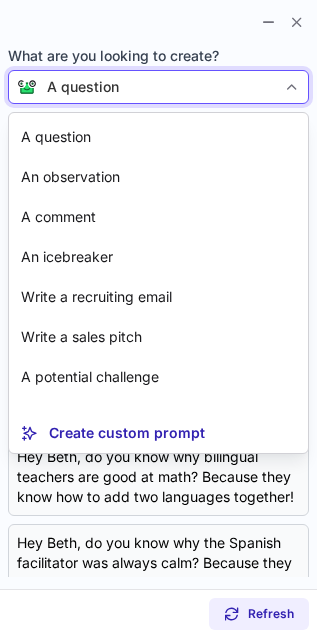 click on "A question" at bounding box center [156, 87] 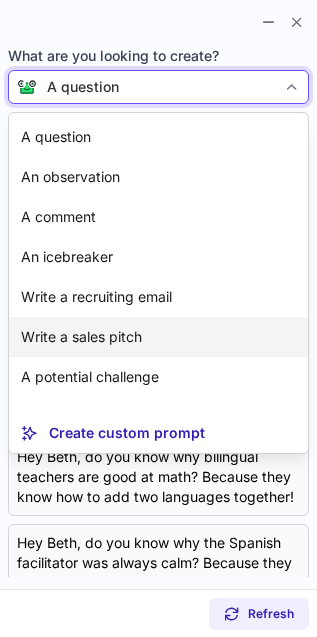 scroll, scrollTop: 36, scrollLeft: 0, axis: vertical 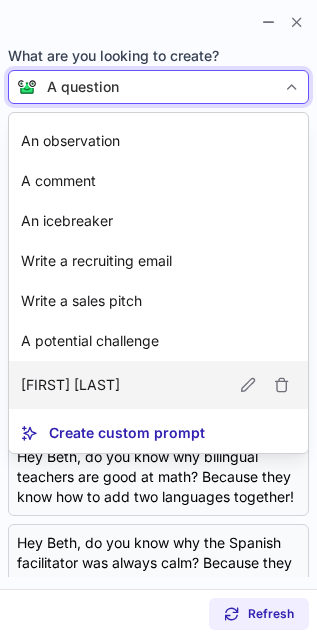 click on "Eunice l" at bounding box center (158, 385) 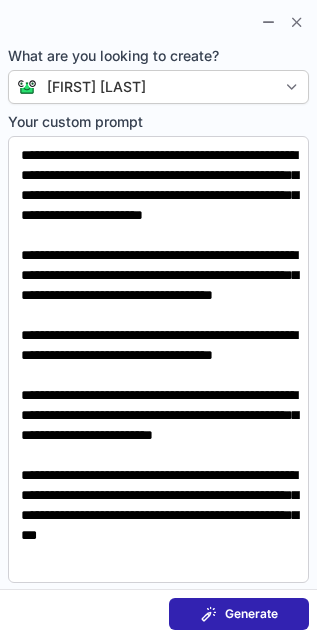 click on "Generate" at bounding box center [239, 614] 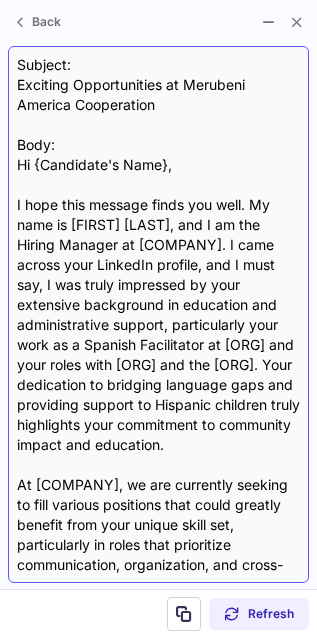 click on "Subject: Exciting Opportunities at Merubeni America Cooperation Body: Hi {Candidate's Name}, I hope this message finds you well. My name is Eunice, and I am the Hiring Manager at Merubeni America Cooperation. I came across your LinkedIn profile, and I must say, I was truly impressed by your extensive background in education and administrative support, particularly your work as a Spanish Facilitator at CADDO Community Action Agency and your roles with Head Start and the Bossier Parish School Board. Your dedication to bridging language gaps and providing support to Hispanic children truly highlights your commitment to community impact and education. I believe this could be a strong next step in your career, and I would love to support you in exploring these opportunities. If you are interested, I can share job descriptions that would align well with your background, allowing us to tailor the best approach for you to make a successful entrance into Merubeni America Cooperation. Looking forward to your thoughts!" at bounding box center (158, 314) 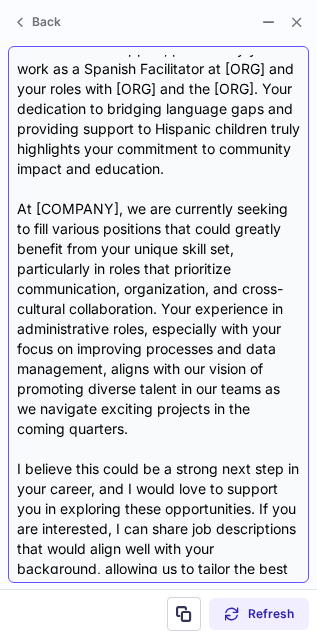 scroll, scrollTop: 0, scrollLeft: 0, axis: both 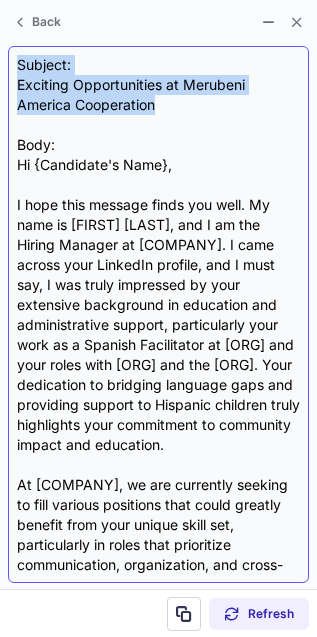 drag, startPoint x: 20, startPoint y: 58, endPoint x: 163, endPoint y: 106, distance: 150.84097 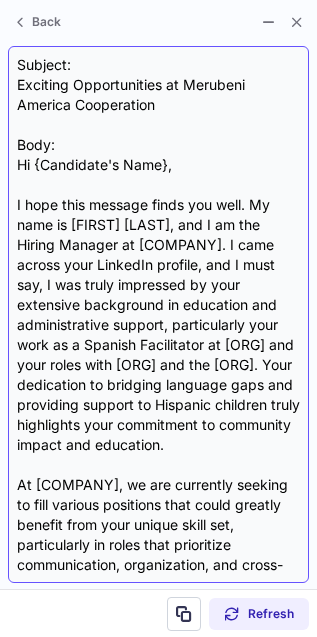 click on "Subject: Exciting Opportunities at Merubeni America Cooperation Body: Hi {Candidate's Name}, I hope this message finds you well. My name is Eunice, and I am the Hiring Manager at Merubeni America Cooperation. I came across your LinkedIn profile, and I must say, I was truly impressed by your extensive background in education and administrative support, particularly your work as a Spanish Facilitator at CADDO Community Action Agency and your roles with Head Start and the Bossier Parish School Board. Your dedication to bridging language gaps and providing support to Hispanic children truly highlights your commitment to community impact and education. I believe this could be a strong next step in your career, and I would love to support you in exploring these opportunities. If you are interested, I can share job descriptions that would align well with your background, allowing us to tailor the best approach for you to make a successful entrance into Merubeni America Cooperation. Looking forward to your thoughts!" at bounding box center [158, 314] 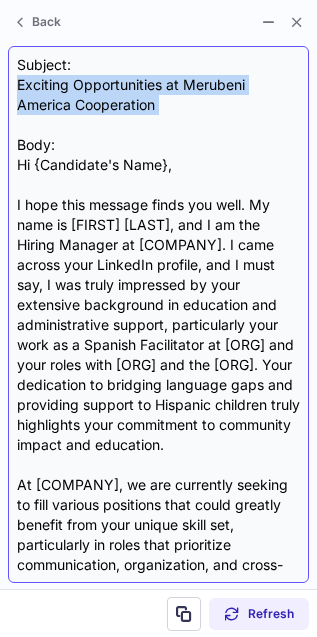 drag, startPoint x: 168, startPoint y: 118, endPoint x: 19, endPoint y: 81, distance: 153.52524 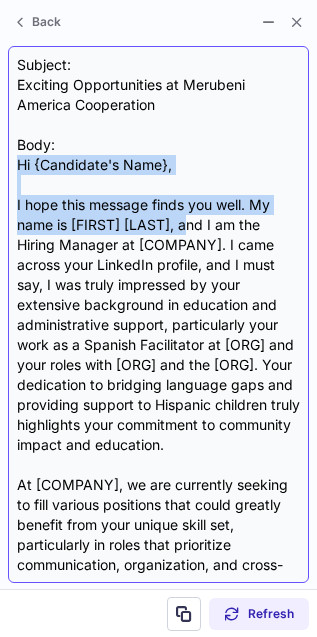 drag, startPoint x: 17, startPoint y: 161, endPoint x: 186, endPoint y: 233, distance: 183.69812 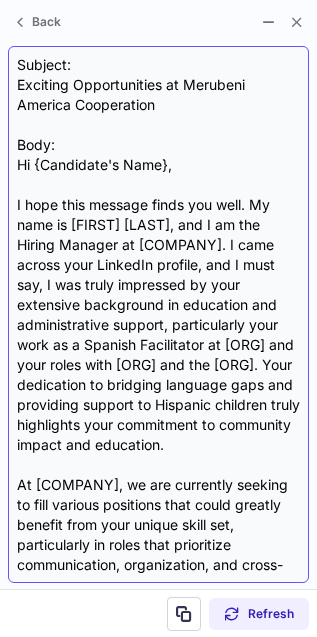click on "Subject: Exciting Opportunities at Merubeni America Cooperation Body: Hi {Candidate's Name}, I hope this message finds you well. My name is Eunice, and I am the Hiring Manager at Merubeni America Cooperation. I came across your LinkedIn profile, and I must say, I was truly impressed by your extensive background in education and administrative support, particularly your work as a Spanish Facilitator at CADDO Community Action Agency and your roles with Head Start and the Bossier Parish School Board. Your dedication to bridging language gaps and providing support to Hispanic children truly highlights your commitment to community impact and education. I believe this could be a strong next step in your career, and I would love to support you in exploring these opportunities. If you are interested, I can share job descriptions that would align well with your background, allowing us to tailor the best approach for you to make a successful entrance into Merubeni America Cooperation. Looking forward to your thoughts!" at bounding box center (158, 314) 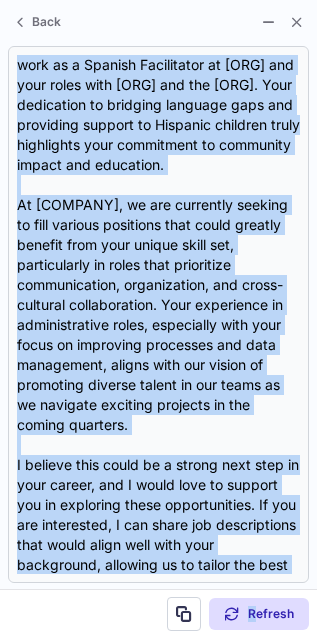 scroll, scrollTop: 521, scrollLeft: 0, axis: vertical 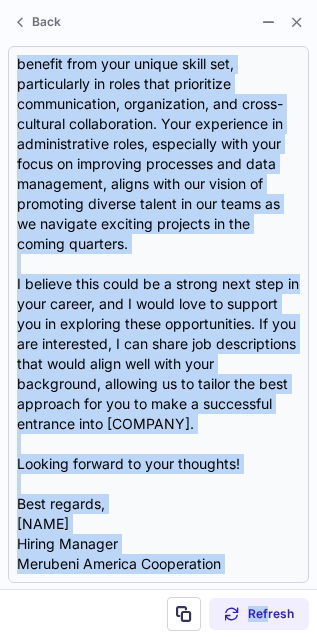 drag, startPoint x: 20, startPoint y: 161, endPoint x: 263, endPoint y: 659, distance: 554.12366 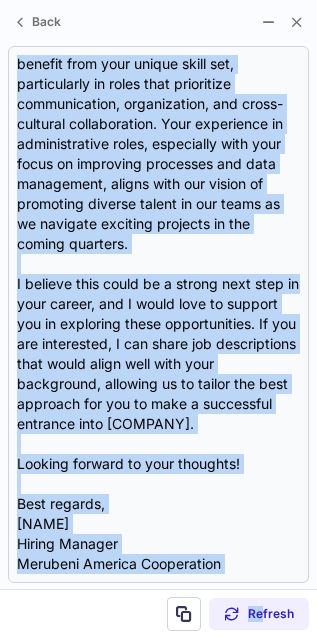 copy on "Hi {Candidate's Name}, I hope this message finds you well. My name is Eunice, and I am the Hiring Manager at Merubeni America Cooperation. I came across your LinkedIn profile, and I must say, I was truly impressed by your extensive background in education and administrative support, particularly your work as a Spanish Facilitator at CADDO Community Action Agency and your roles with Head Start and the Bossier Parish School Board. Your dedication to bridging language gaps and providing support to Hispanic children truly highlights your commitment to community impact and education. At Merubeni America Cooperation, we are currently seeking to fill various positions that could greatly benefit from your unique skill set, particularly in roles that prioritize communication, organization, and cross-cultural collaboration. Your experience in administrative roles, especially with your focus on improving processes and data management, aligns with our vision of promoting diverse talent in our teams as we navigate exci..." 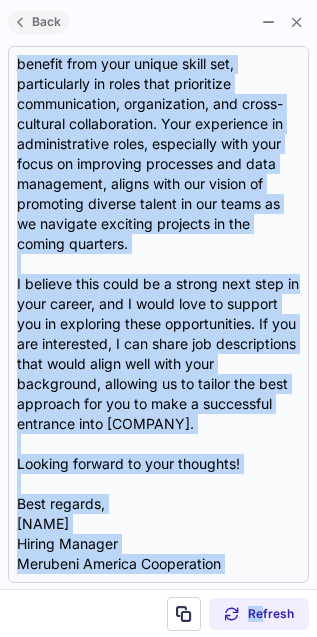 click on "Back" at bounding box center [46, 22] 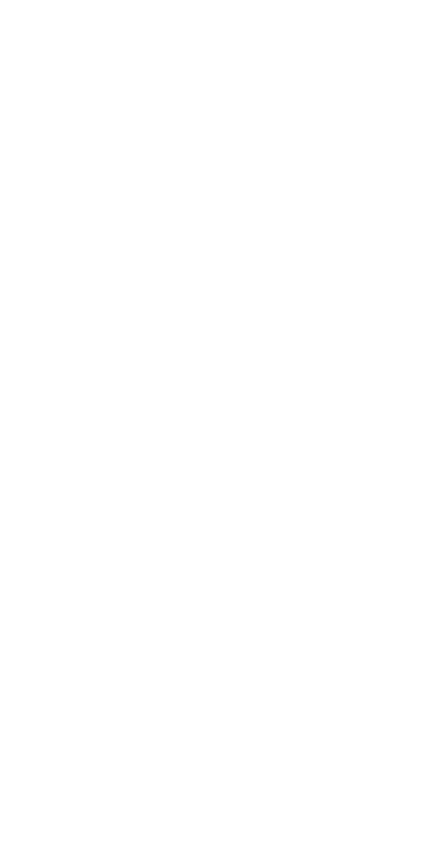 scroll, scrollTop: 0, scrollLeft: 0, axis: both 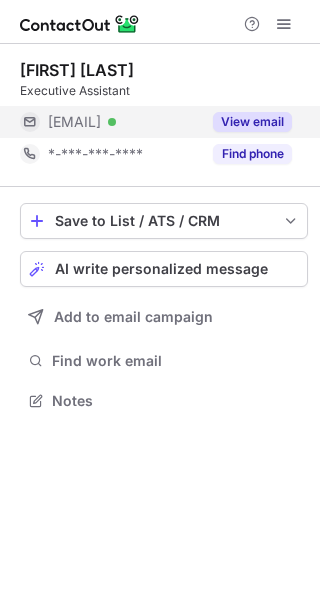 click on "View email" at bounding box center [252, 122] 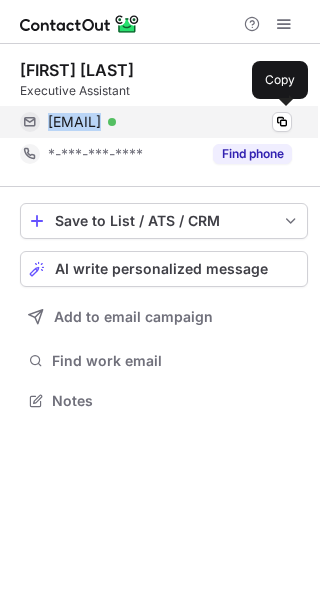 drag, startPoint x: 182, startPoint y: 122, endPoint x: 45, endPoint y: 130, distance: 137.23338 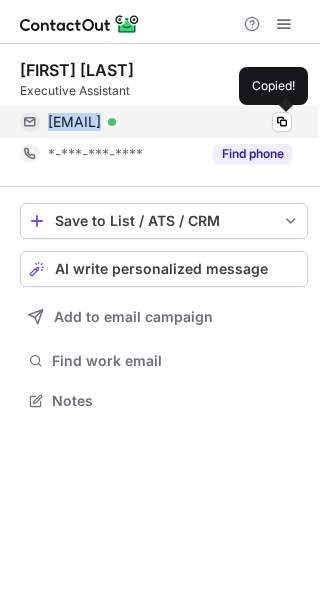 copy on "[EMAIL]" 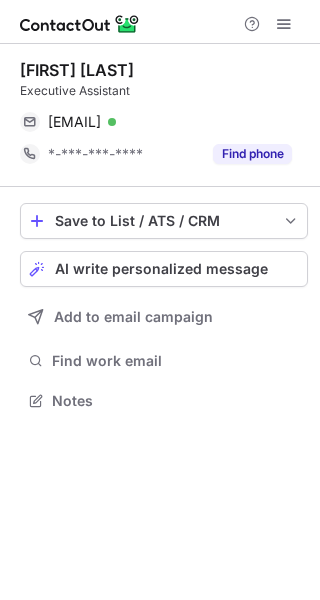 click on "Save to List / ATS / CRM List Select Lever Connect Greenhouse Connect Salesforce Connect Hubspot Connect Bullhorn Connect Zapier (100+ Applications) Connect Request a new integration AI write personalized message Add to email campaign Find work email Notes" at bounding box center [164, 309] 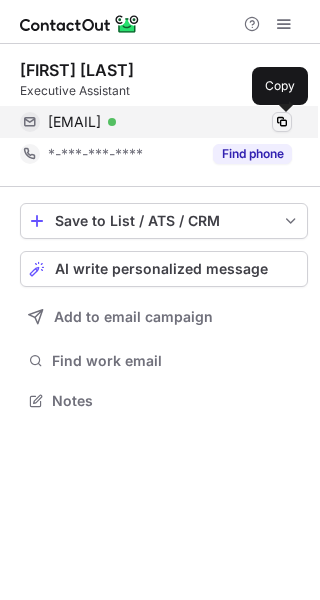 click at bounding box center [282, 122] 